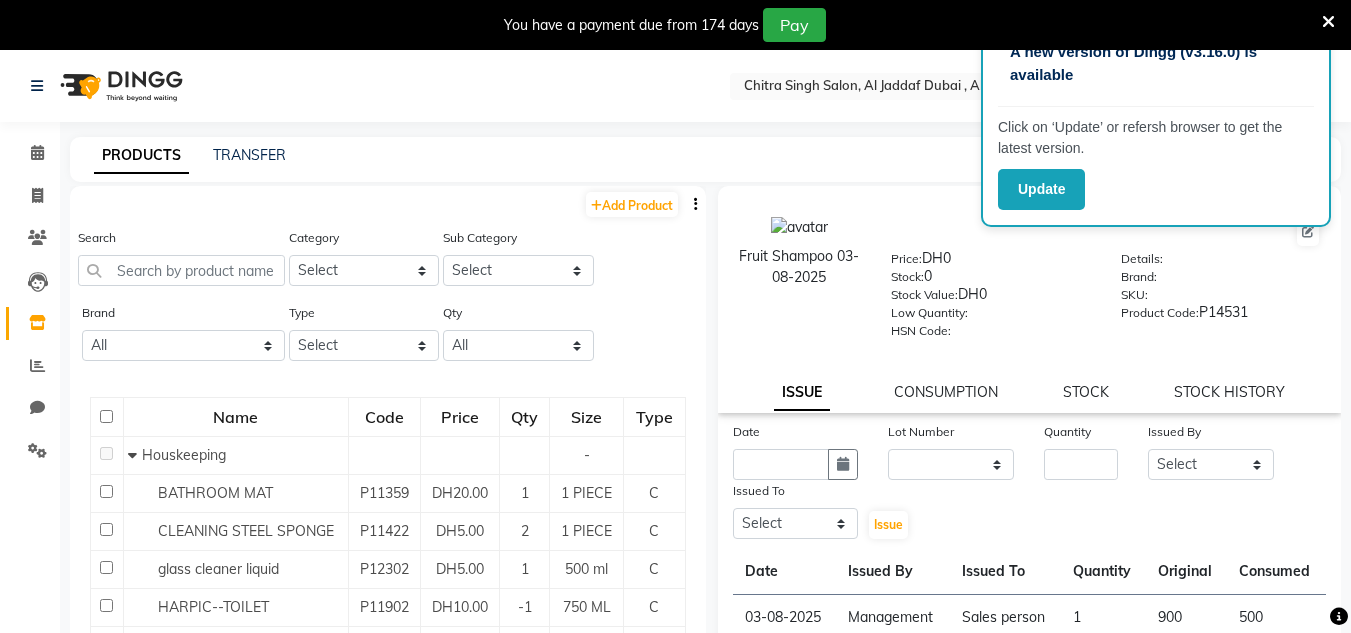 select 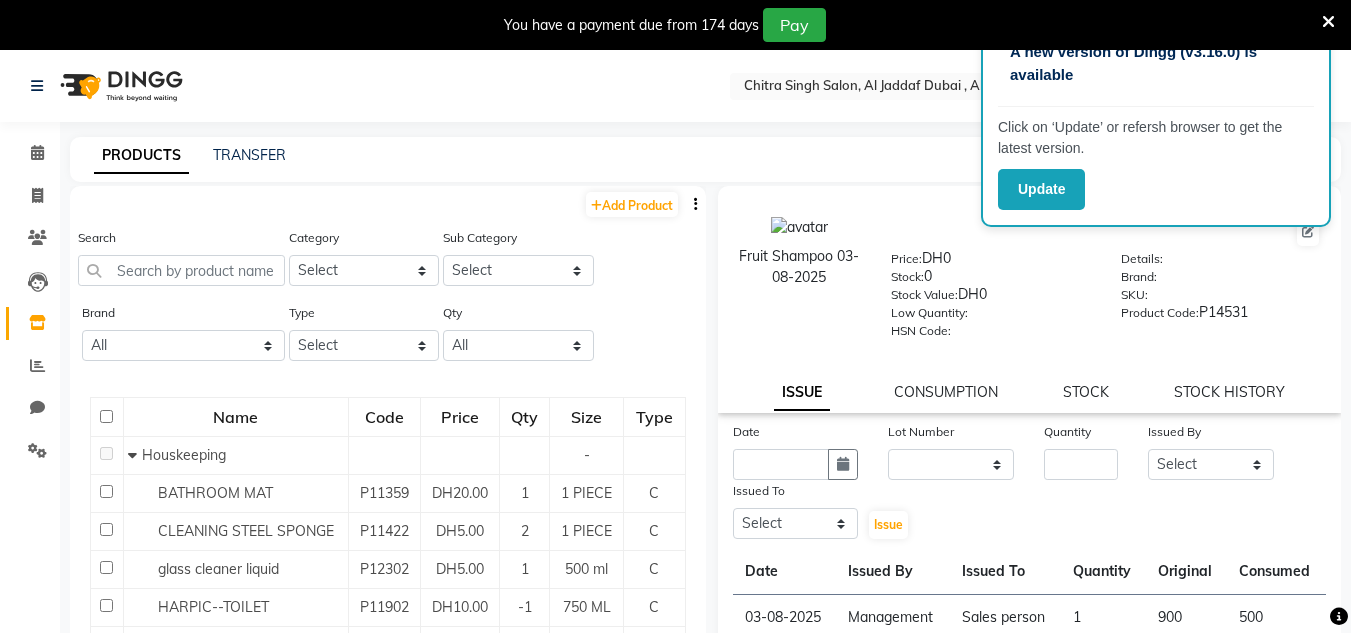 click at bounding box center [1328, 22] 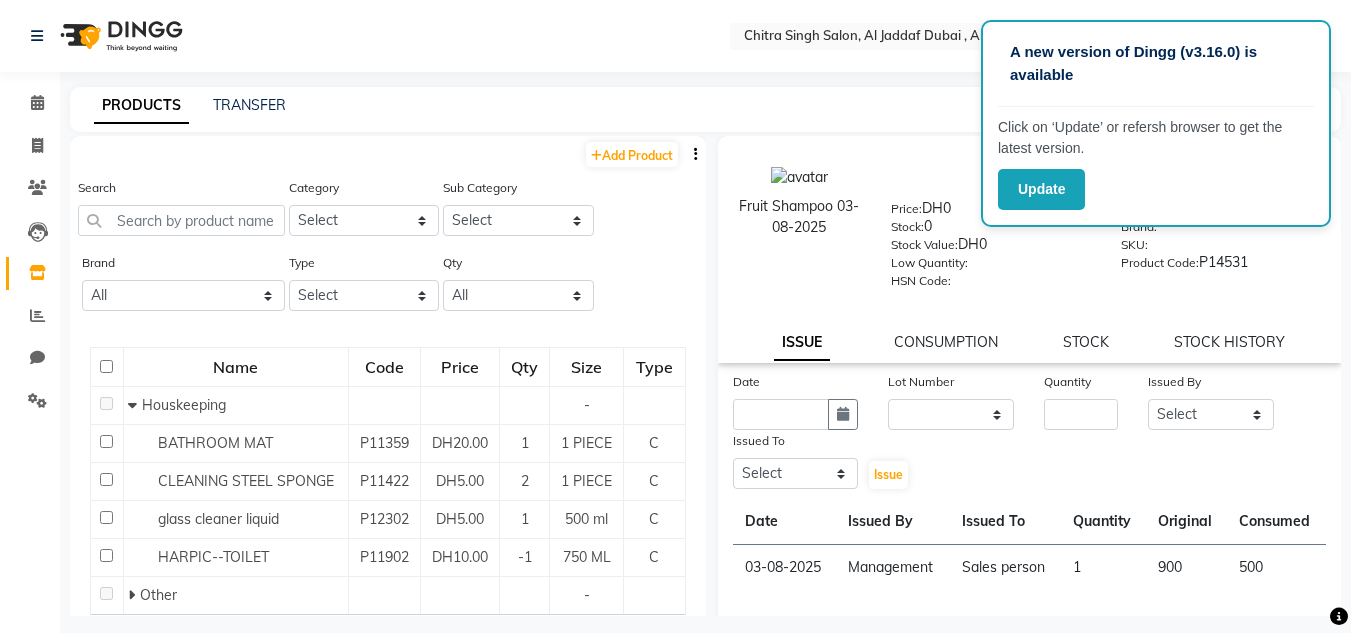 drag, startPoint x: 1327, startPoint y: 14, endPoint x: 594, endPoint y: 219, distance: 761.1268 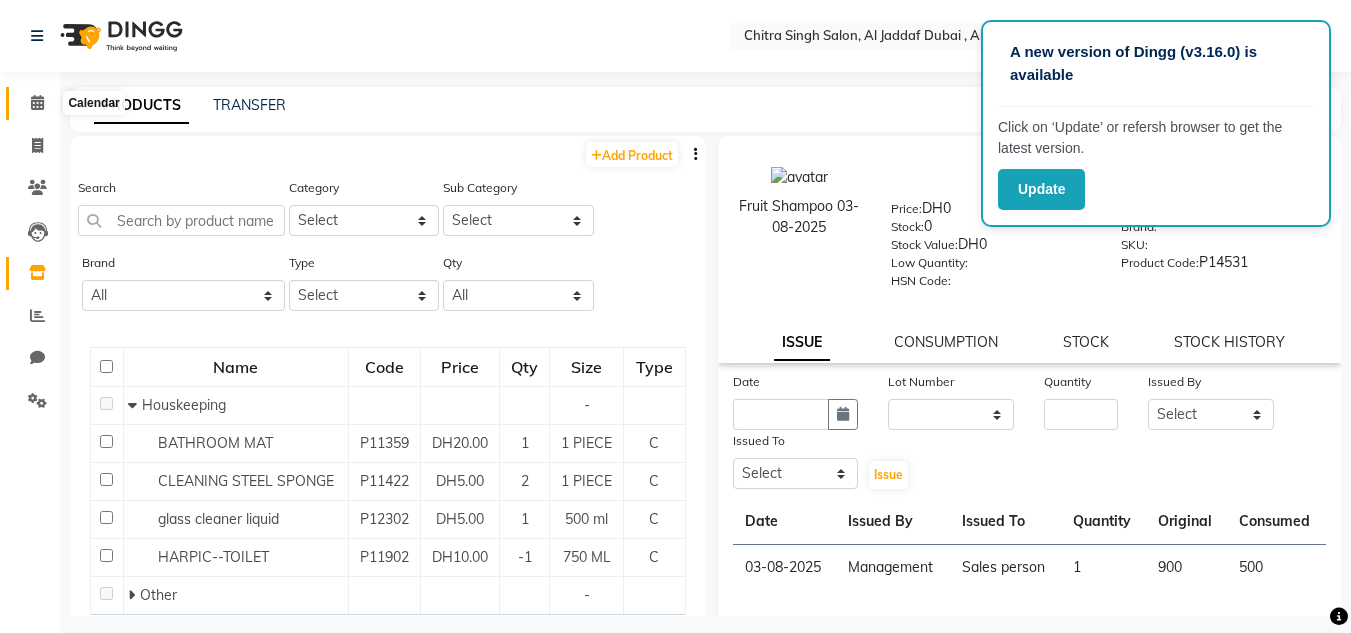click 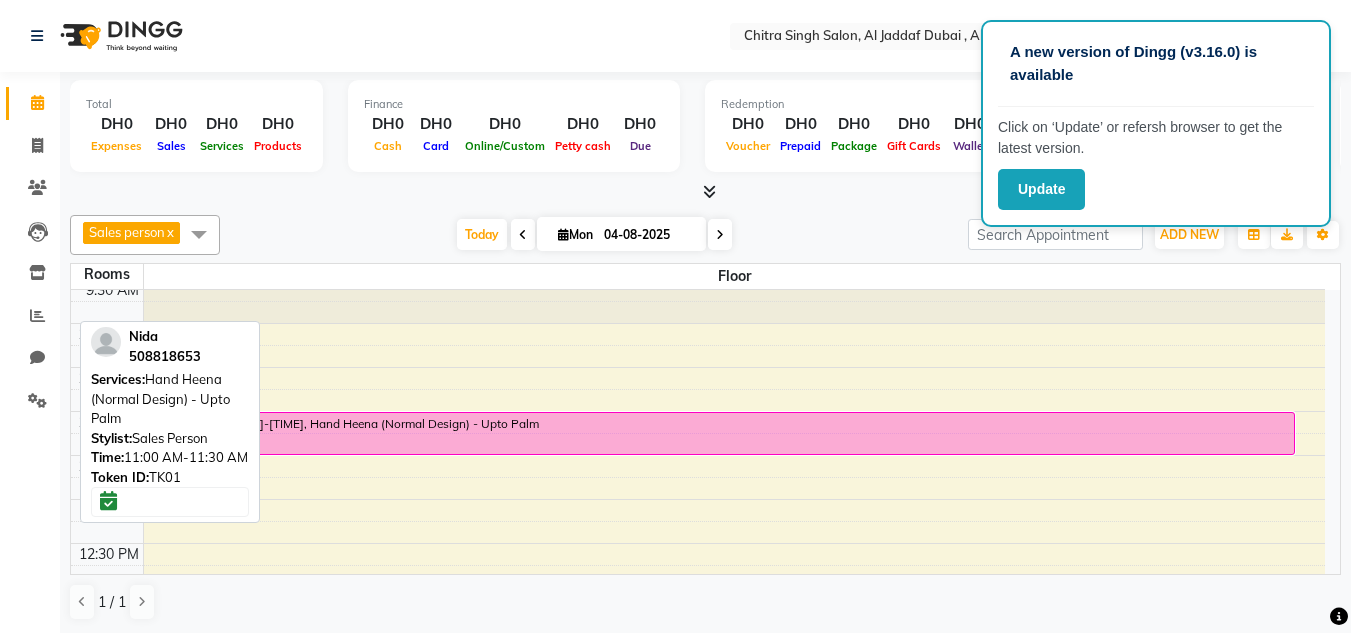 scroll, scrollTop: 100, scrollLeft: 0, axis: vertical 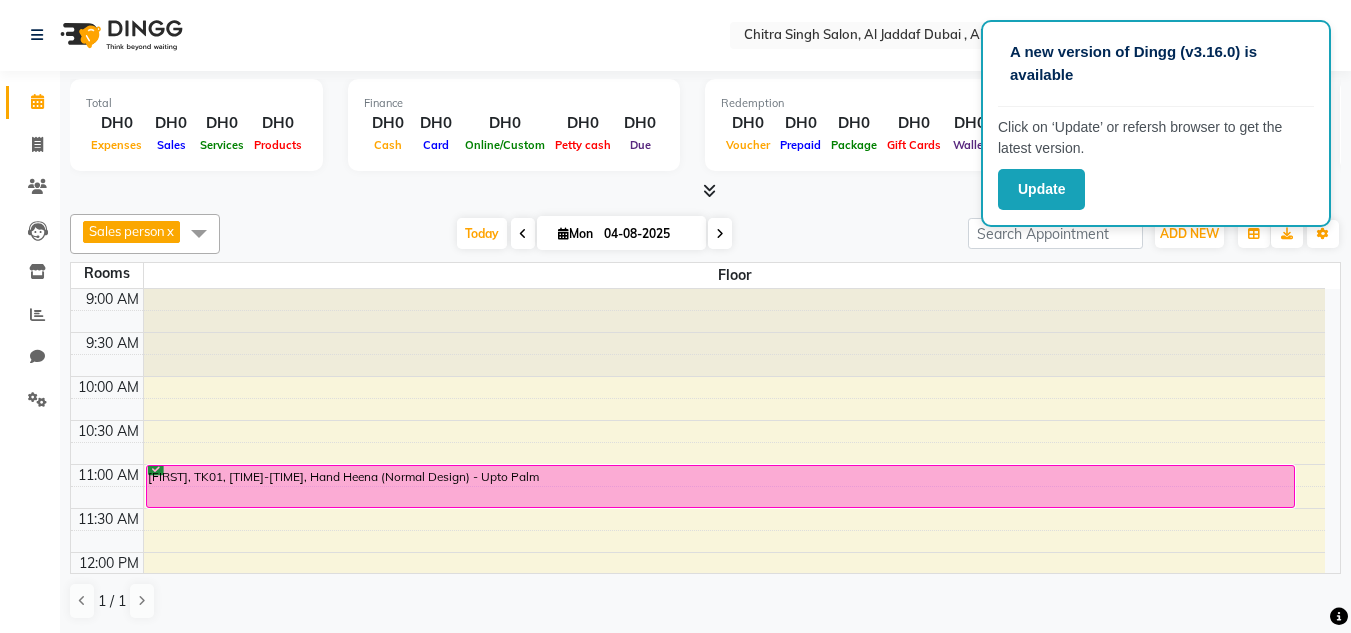 click at bounding box center (709, 190) 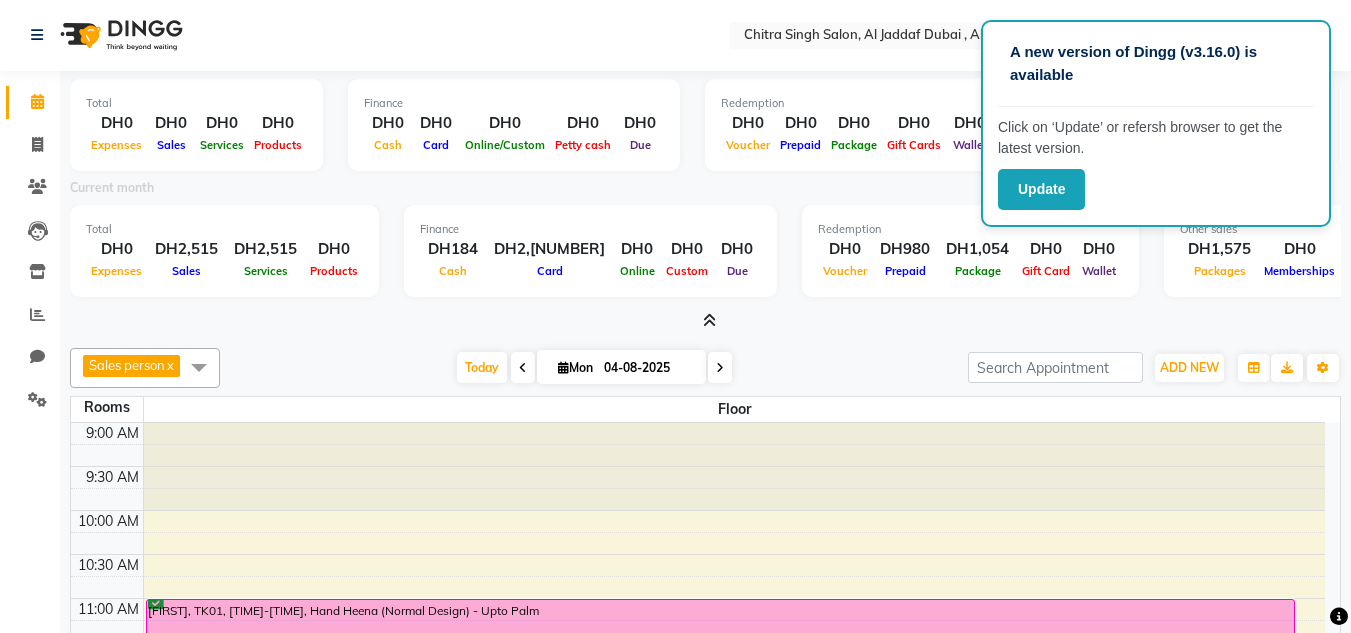click at bounding box center (709, 320) 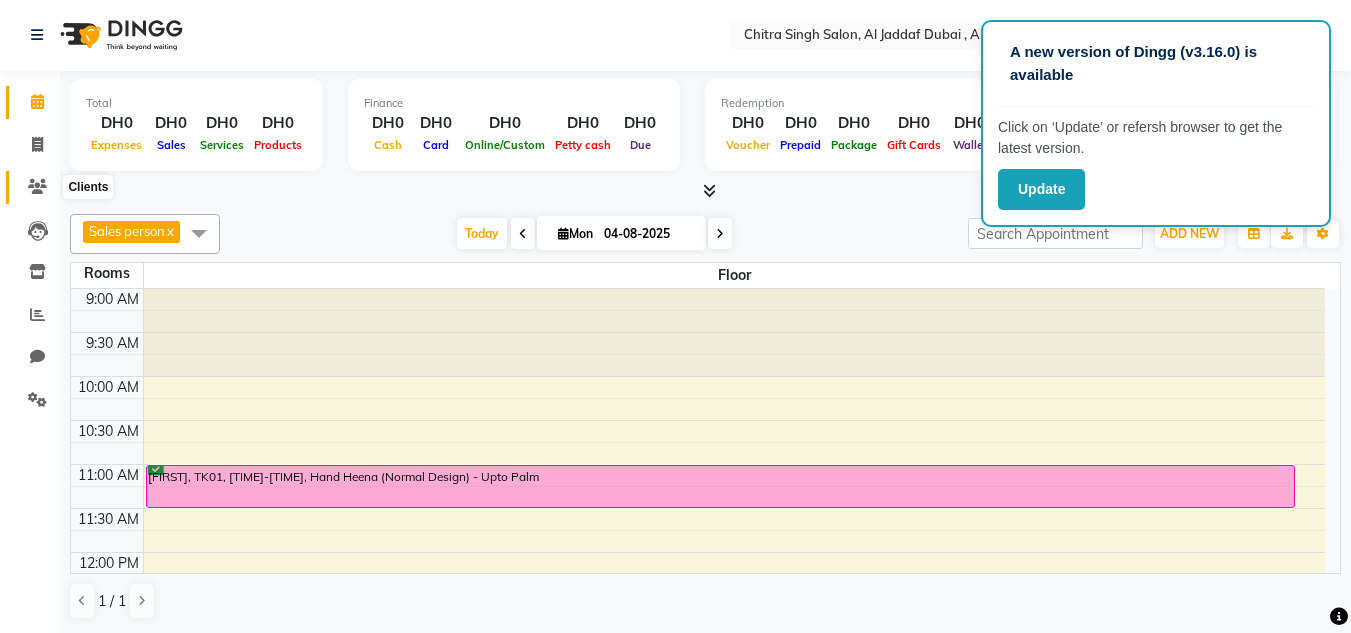 click 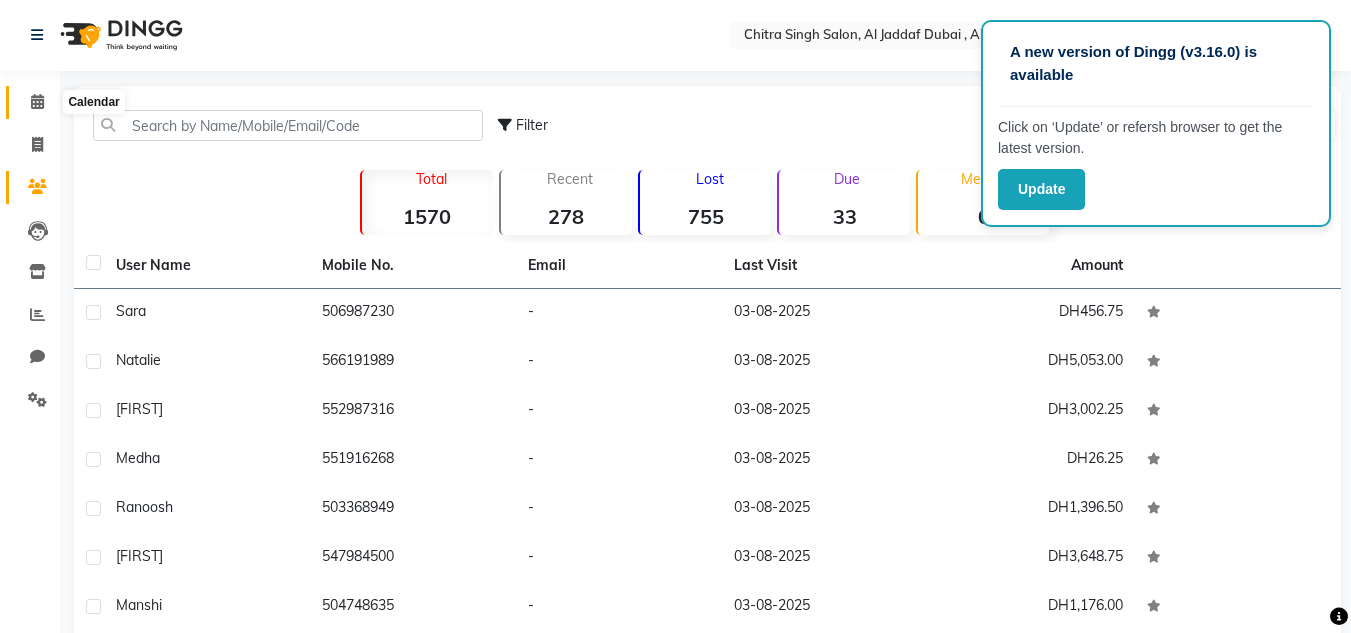 click 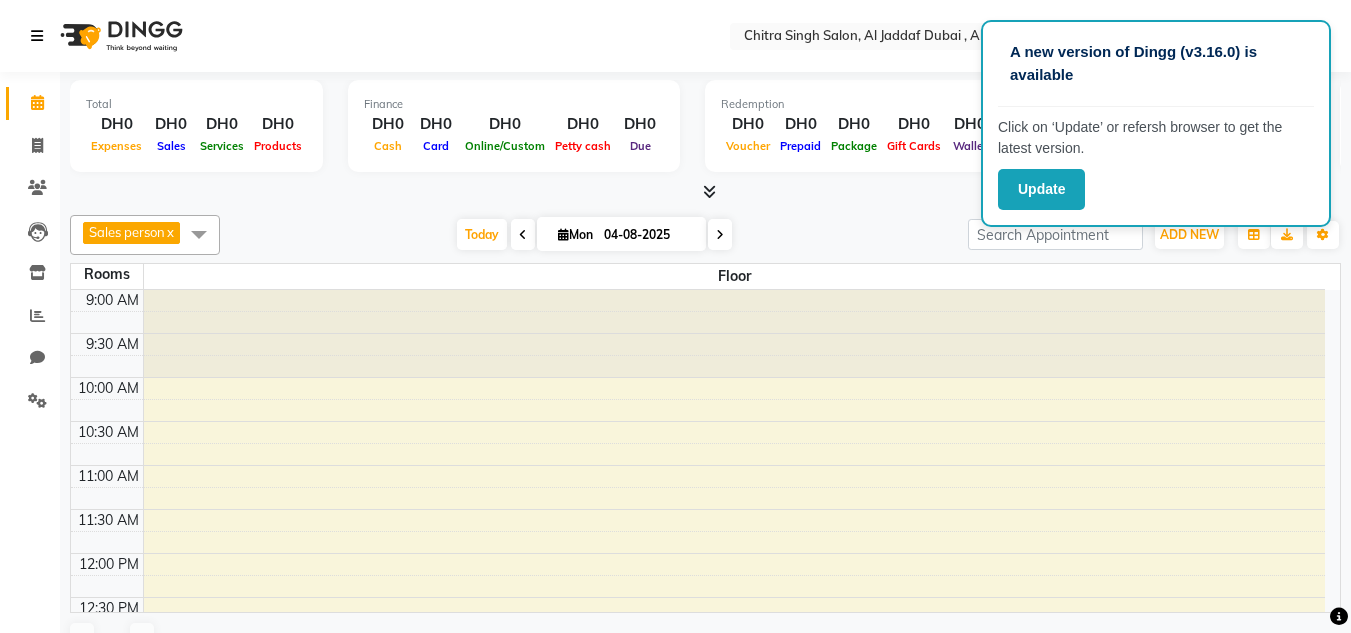 scroll, scrollTop: 529, scrollLeft: 0, axis: vertical 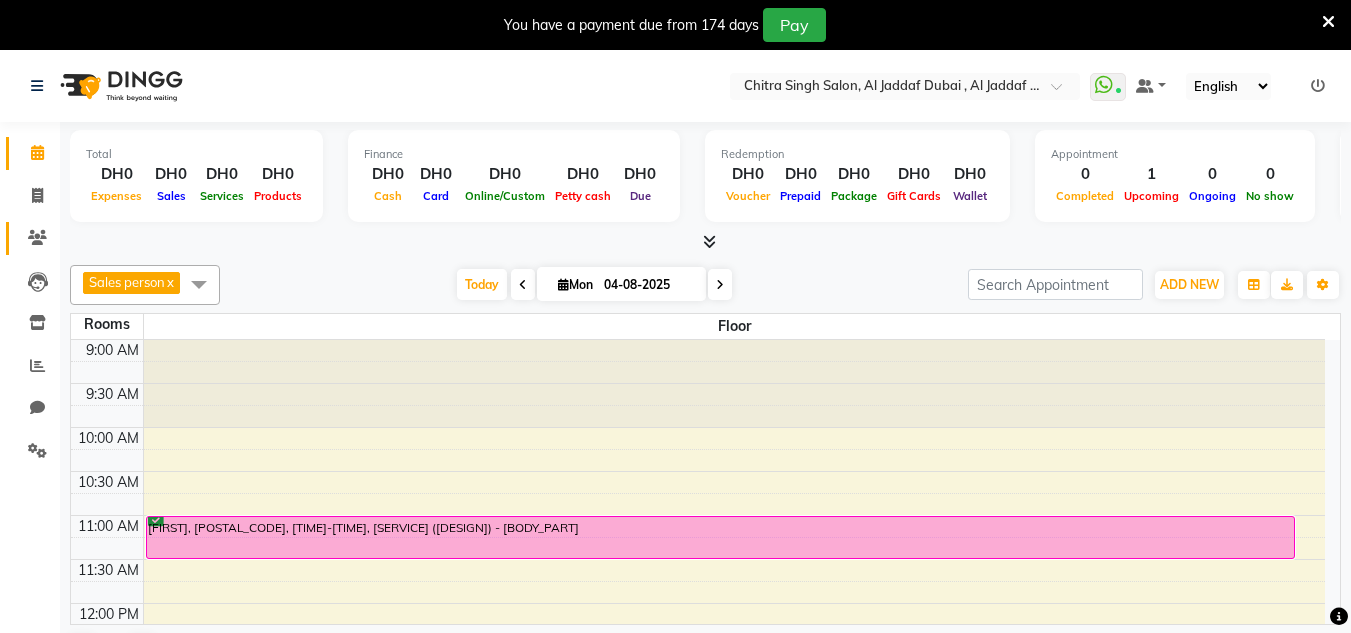 click on "Clients" 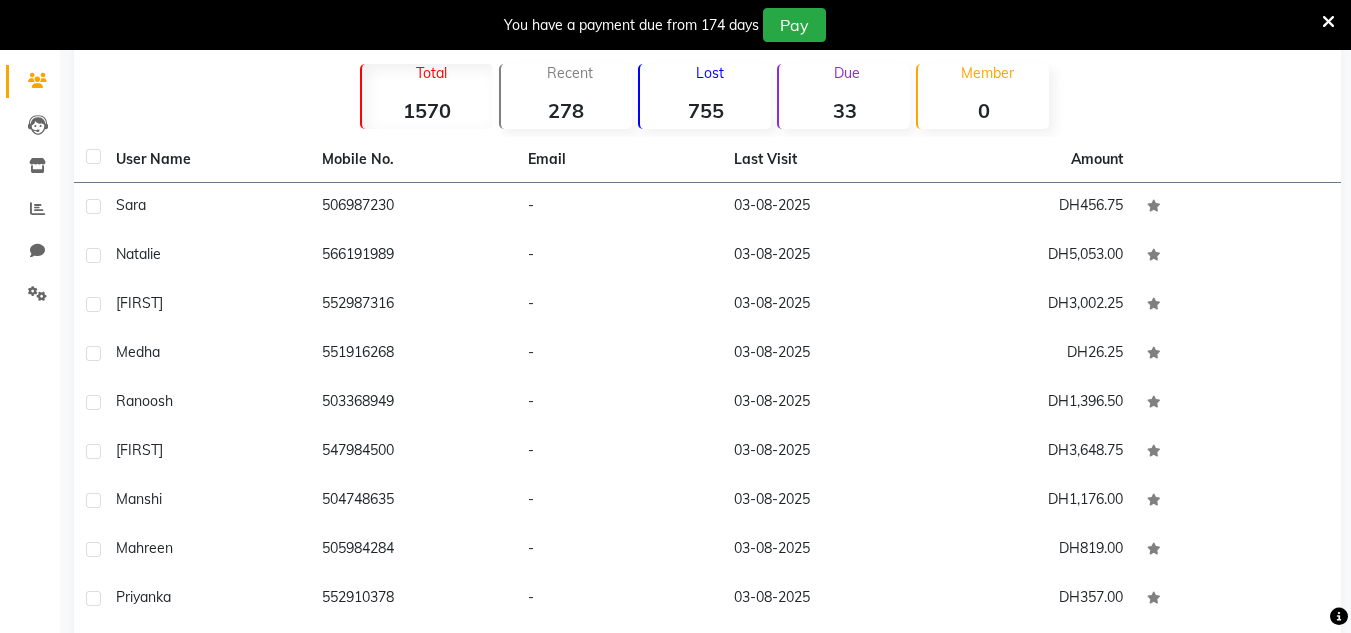 scroll, scrollTop: 175, scrollLeft: 0, axis: vertical 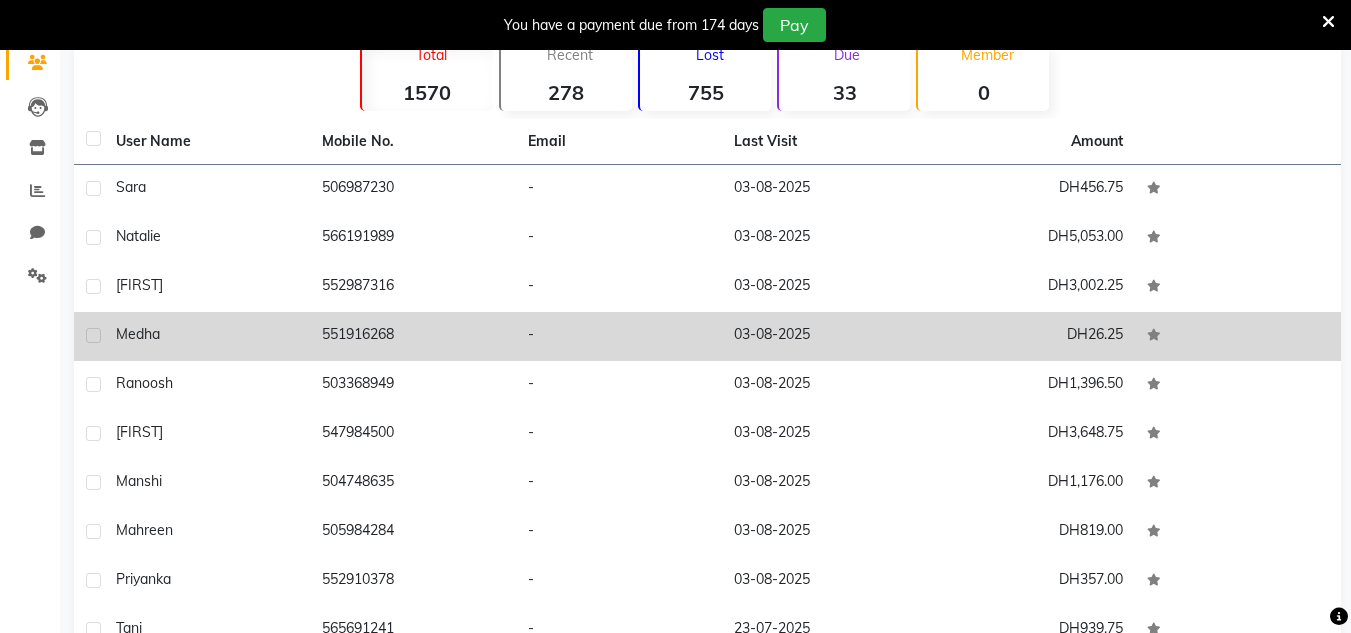 click on "03-08-2025" 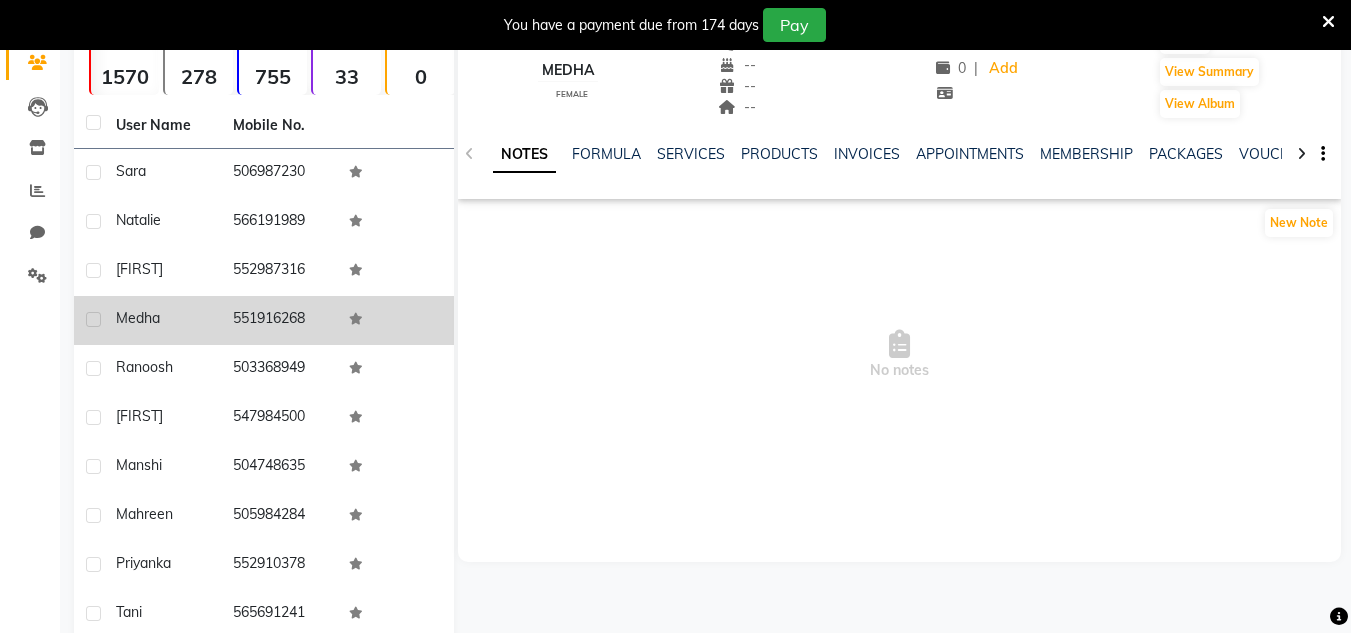 click on "NOTES FORMULA SERVICES PRODUCTS INVOICES APPOINTMENTS MEMBERSHIP PACKAGES VOUCHERS GIFTCARDS POINTS FORMS FAMILY CARDS WALLET" 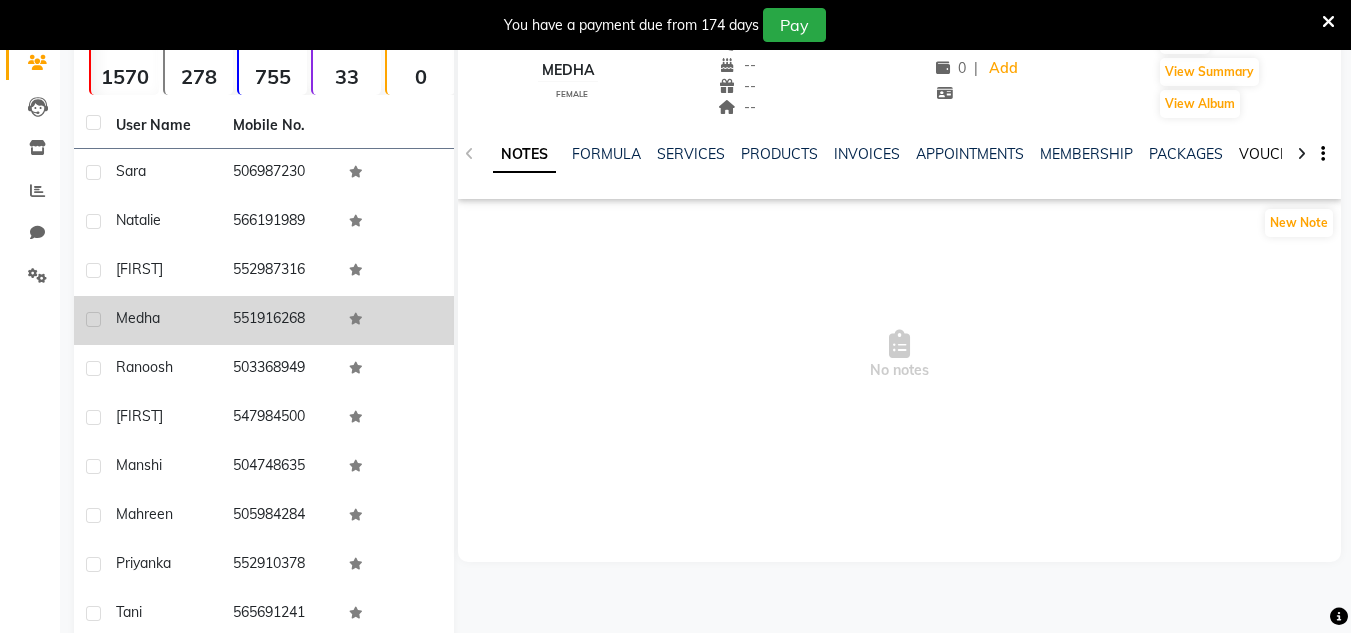 click on "VOUCHERS" 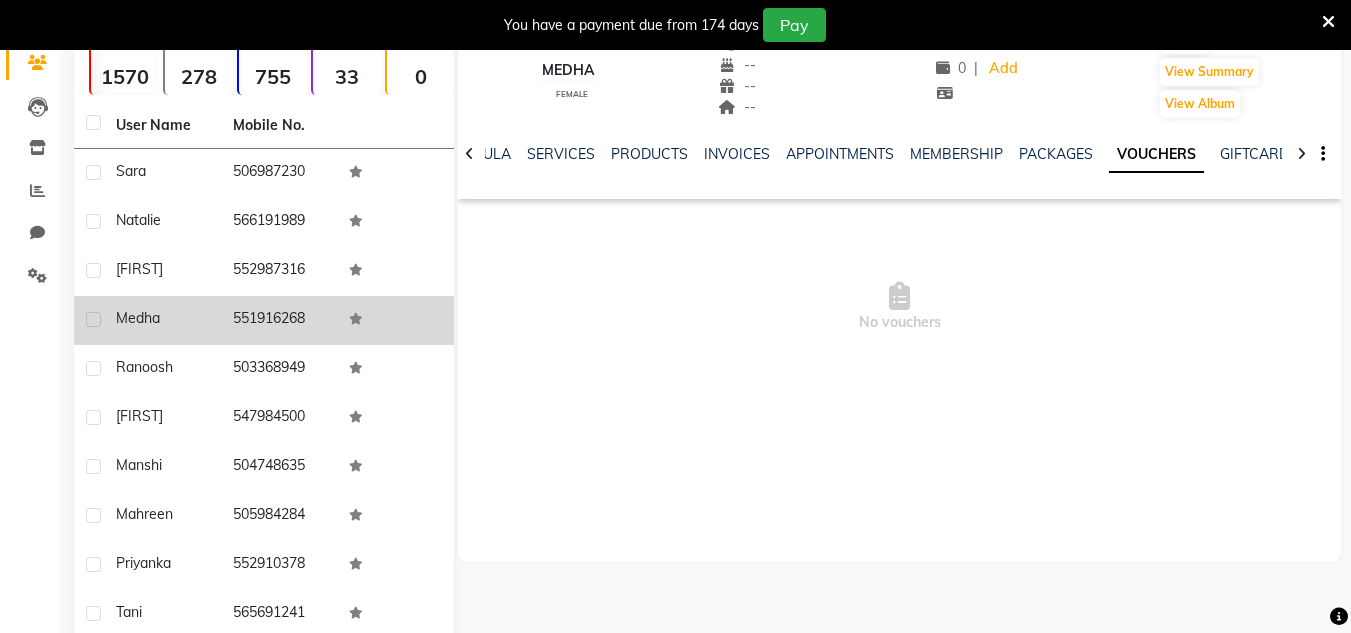 click on "NOTES FORMULA SERVICES PRODUCTS INVOICES APPOINTMENTS MEMBERSHIP PACKAGES VOUCHERS GIFTCARDS POINTS FORMS FAMILY CARDS WALLET" 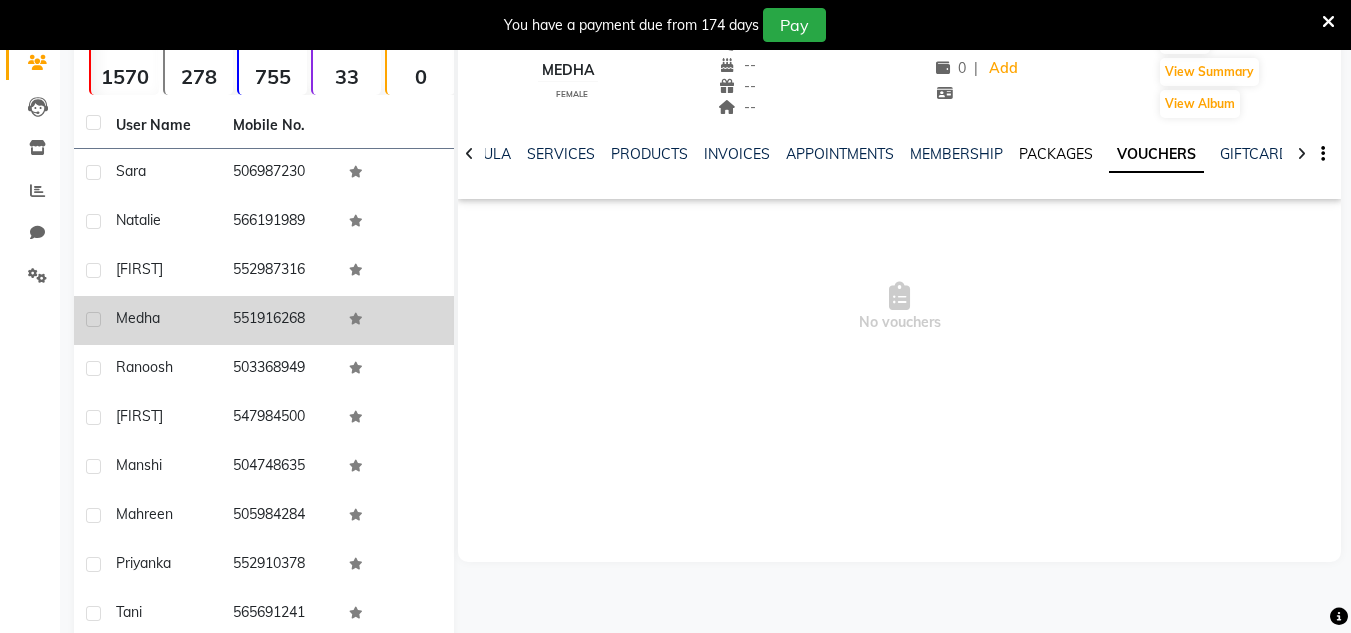 click on "PACKAGES" 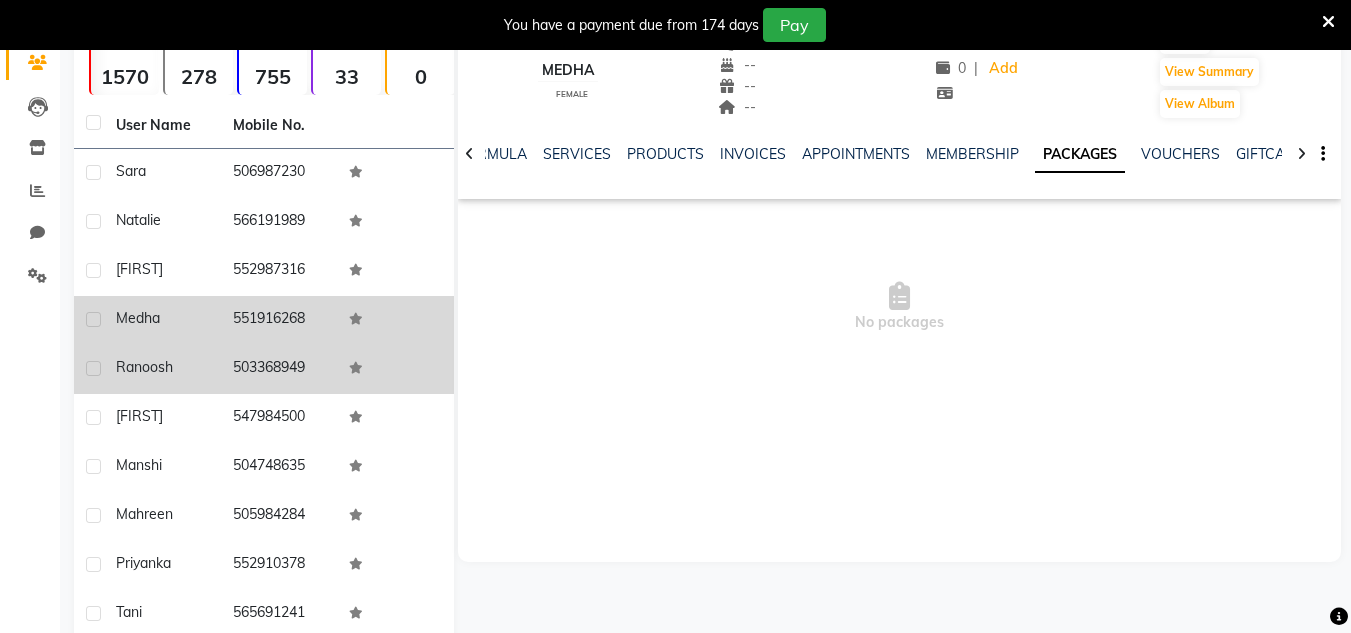 click on "Ranoosh" 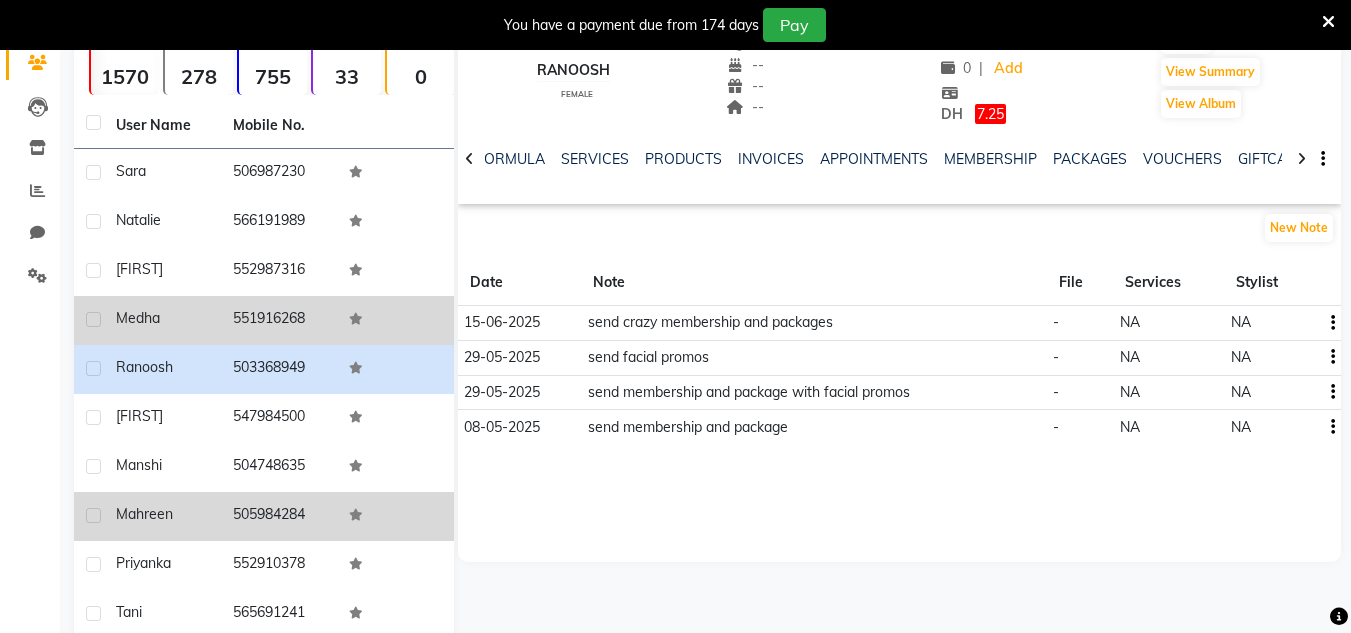 click on "Mahreen" 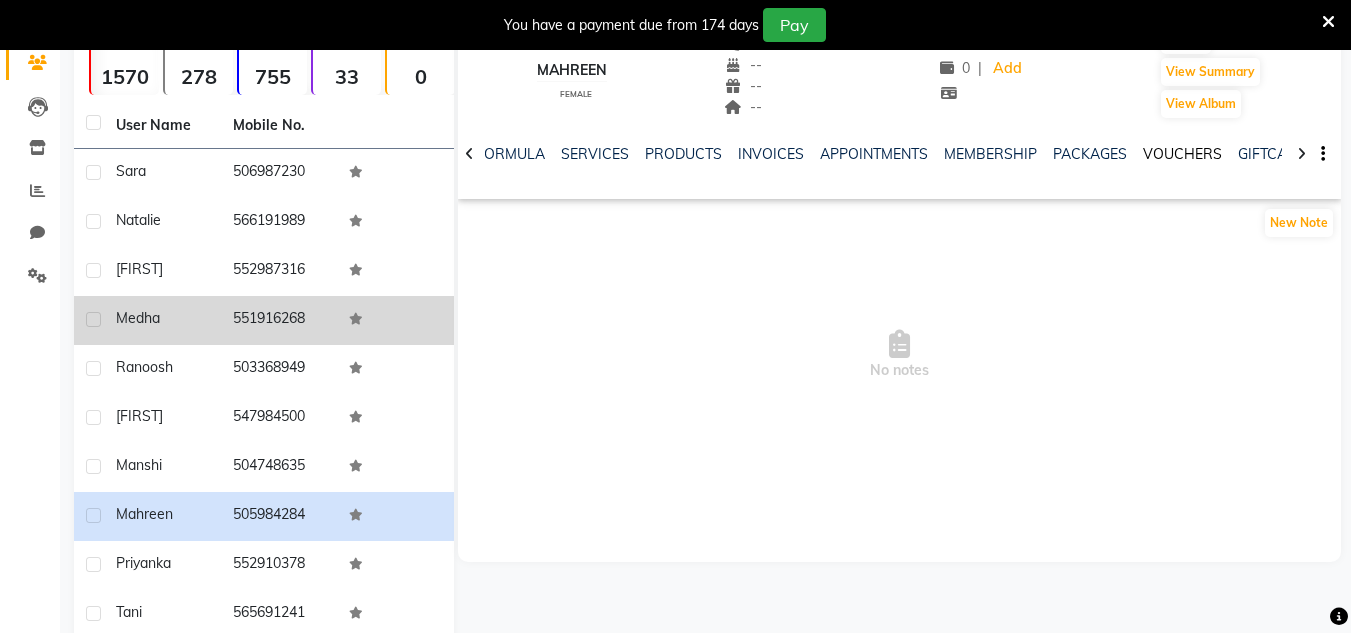 click on "VOUCHERS" 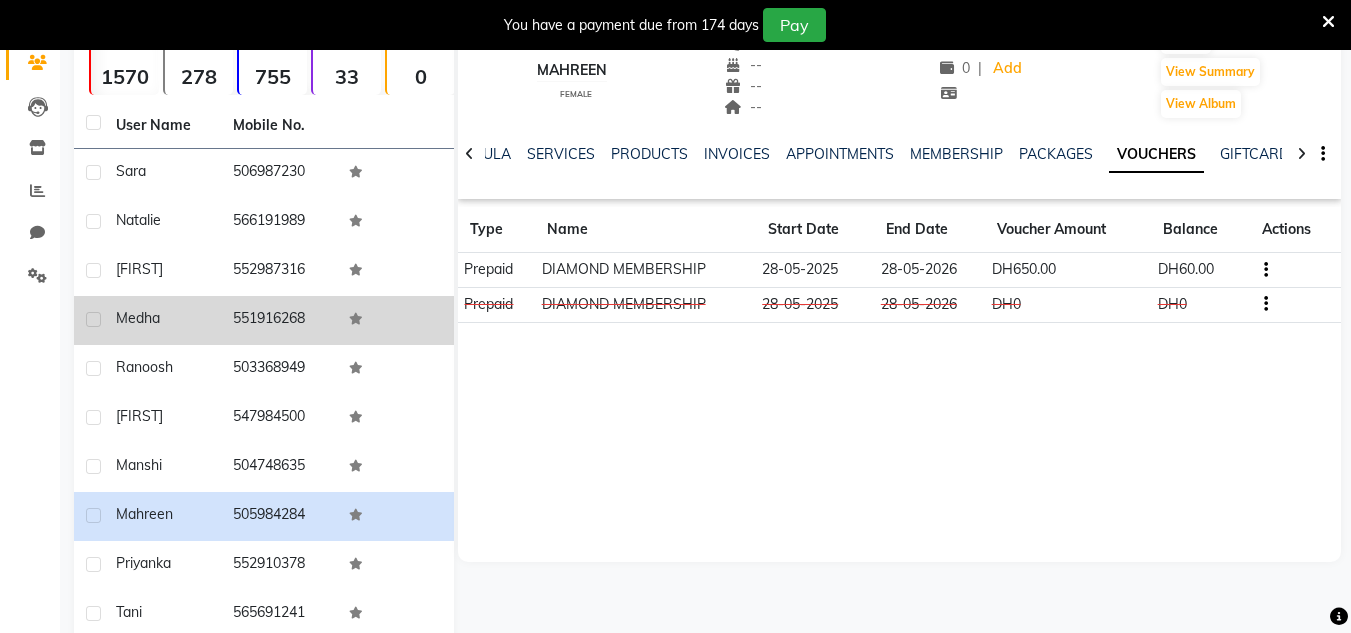 scroll, scrollTop: 0, scrollLeft: 0, axis: both 